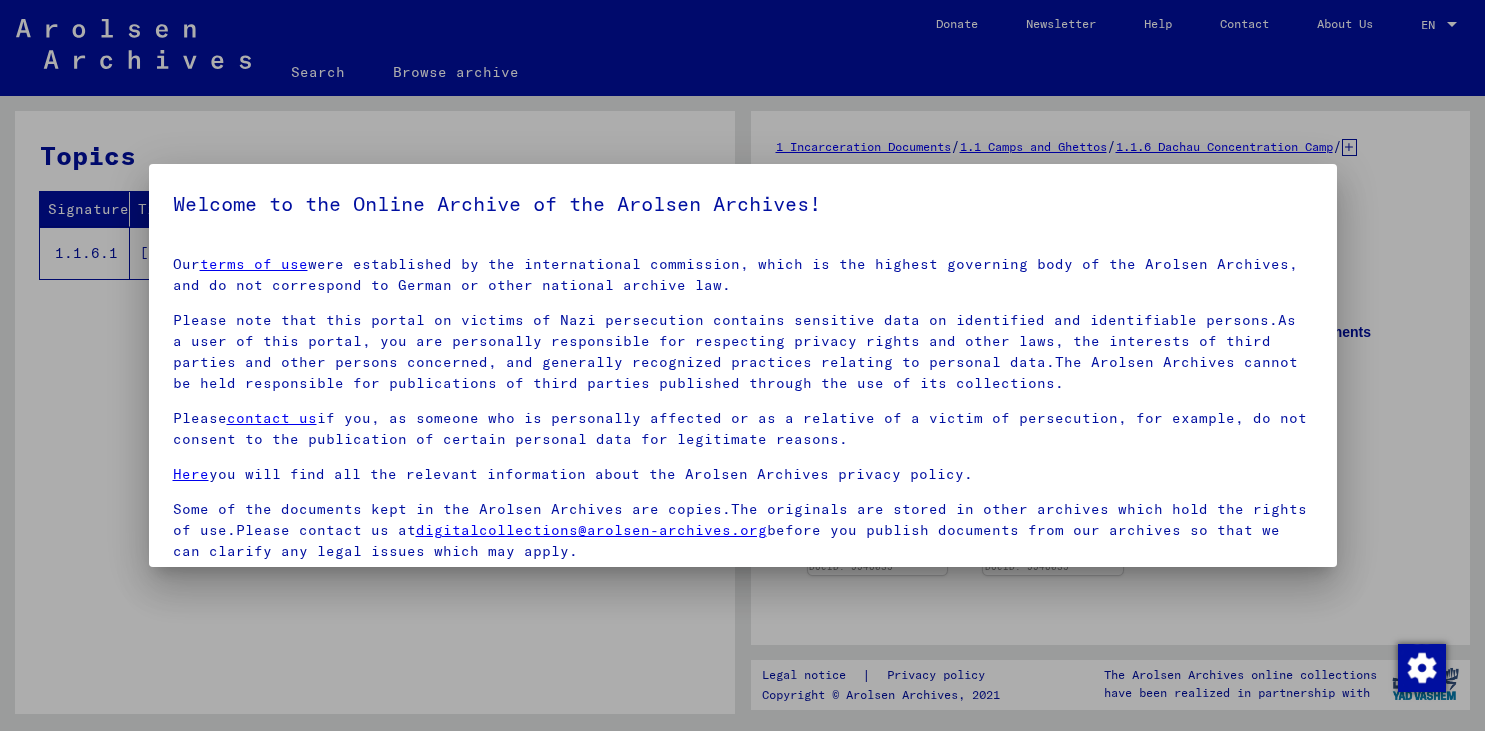 scroll, scrollTop: 0, scrollLeft: 0, axis: both 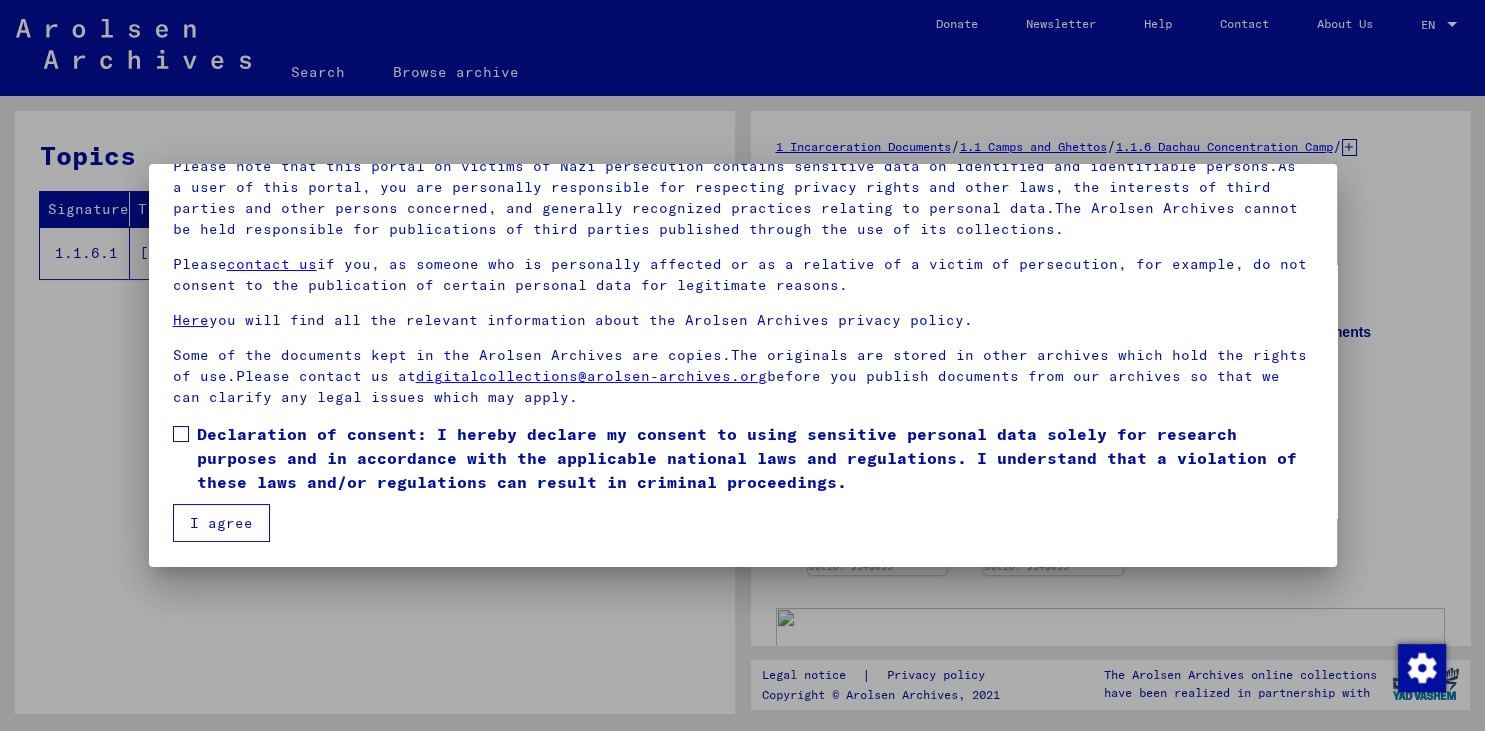 click on "Our  terms of use  were established by the international commission, which is the highest governing body of the Arolsen Archives, and do not correspond to German or other national archive law. Please note that this portal on victims of Nazi persecution contains sensitive data on identified and identifiable persons.As a user of this portal, you are personally responsible for respecting privacy rights and other laws, the interests of third parties and other persons concerned, and generally recognized practices relating to personal data.The Arolsen Archives cannot be held responsible for publications of third parties published through the use of its collections. Please  contact us  if you, as someone who is personally affected or as a relative of a victim of persecution, for example, do not consent to the publication of certain personal data for legitimate reasons. Here  you will find all the relevant information about the Arolsen Archives privacy policy. support@example.com   I agree" at bounding box center (743, 314) 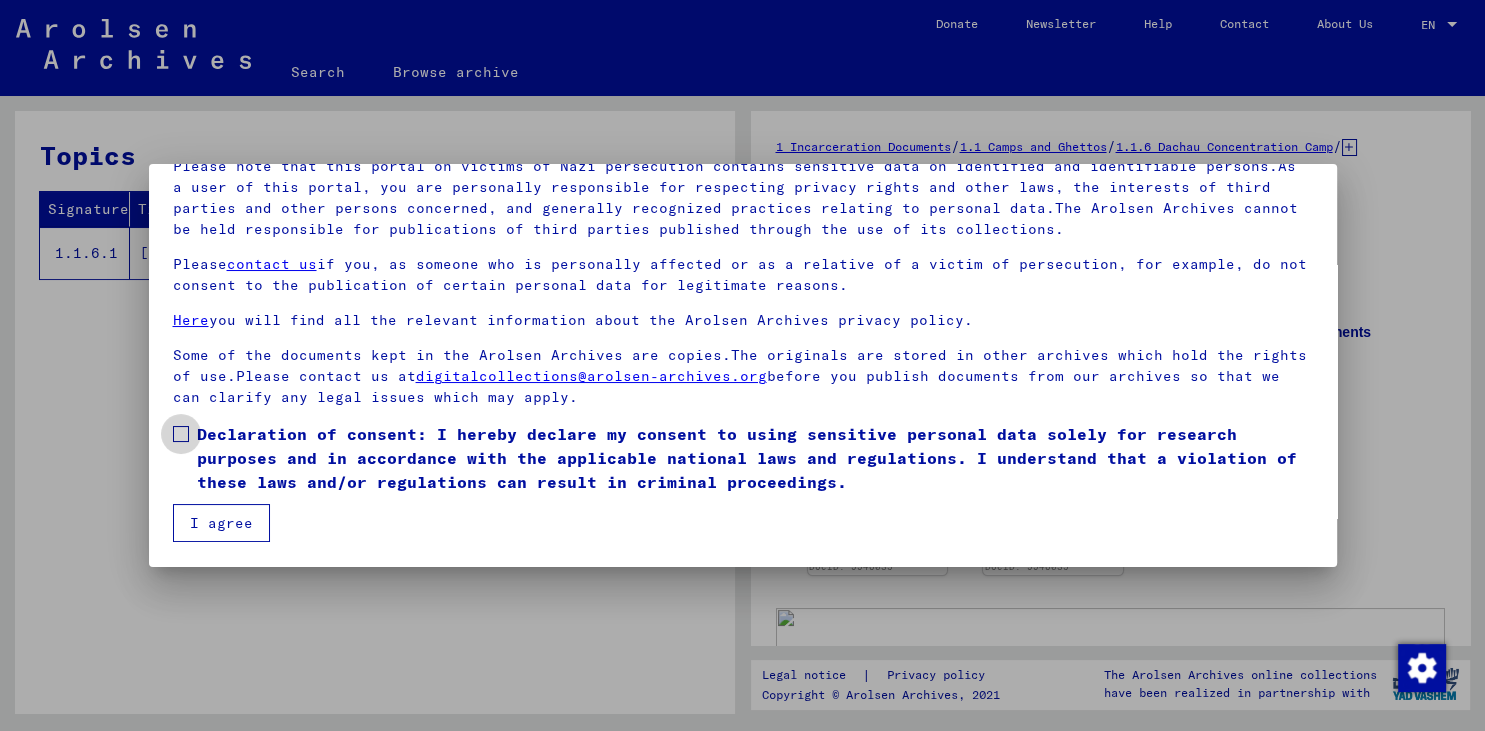 click at bounding box center (181, 434) 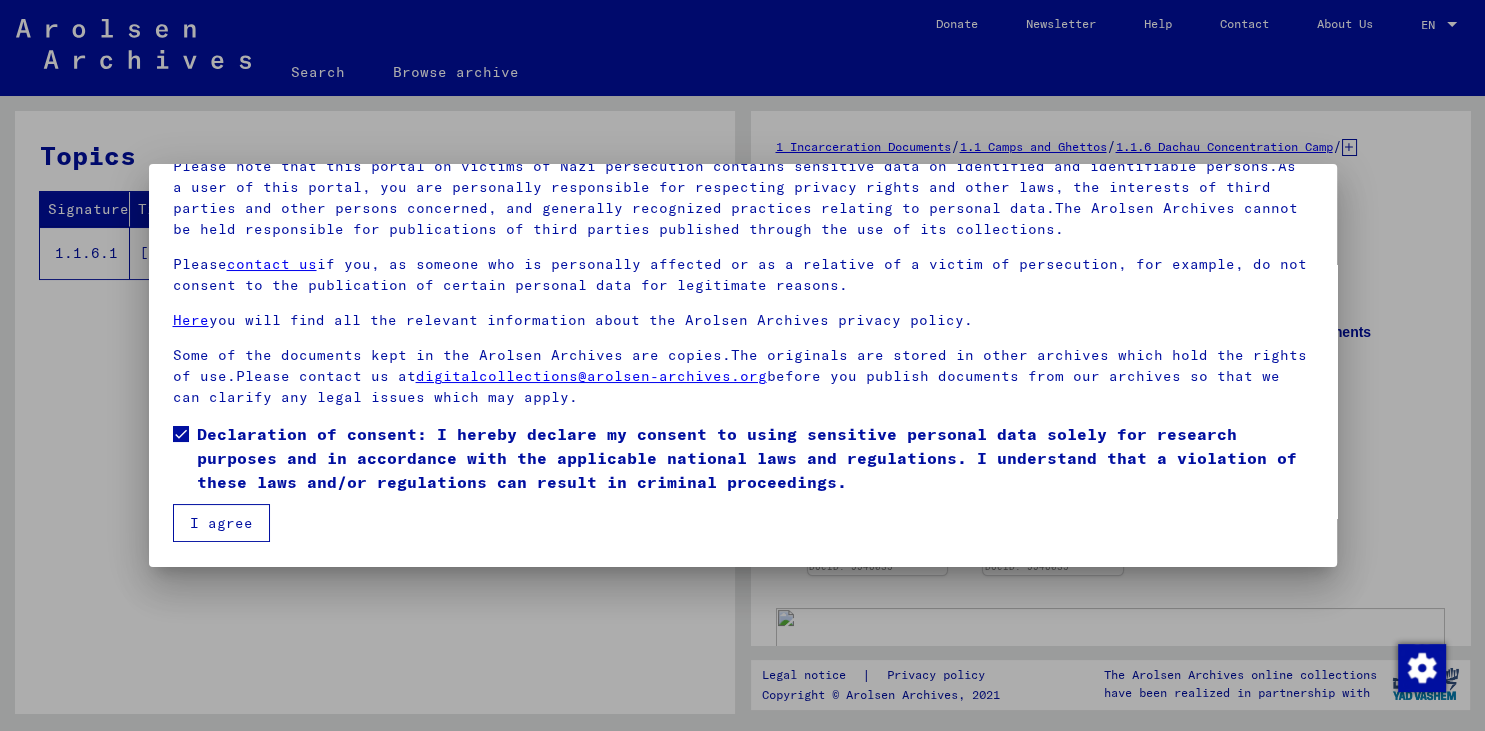 click on "I agree" at bounding box center [221, 523] 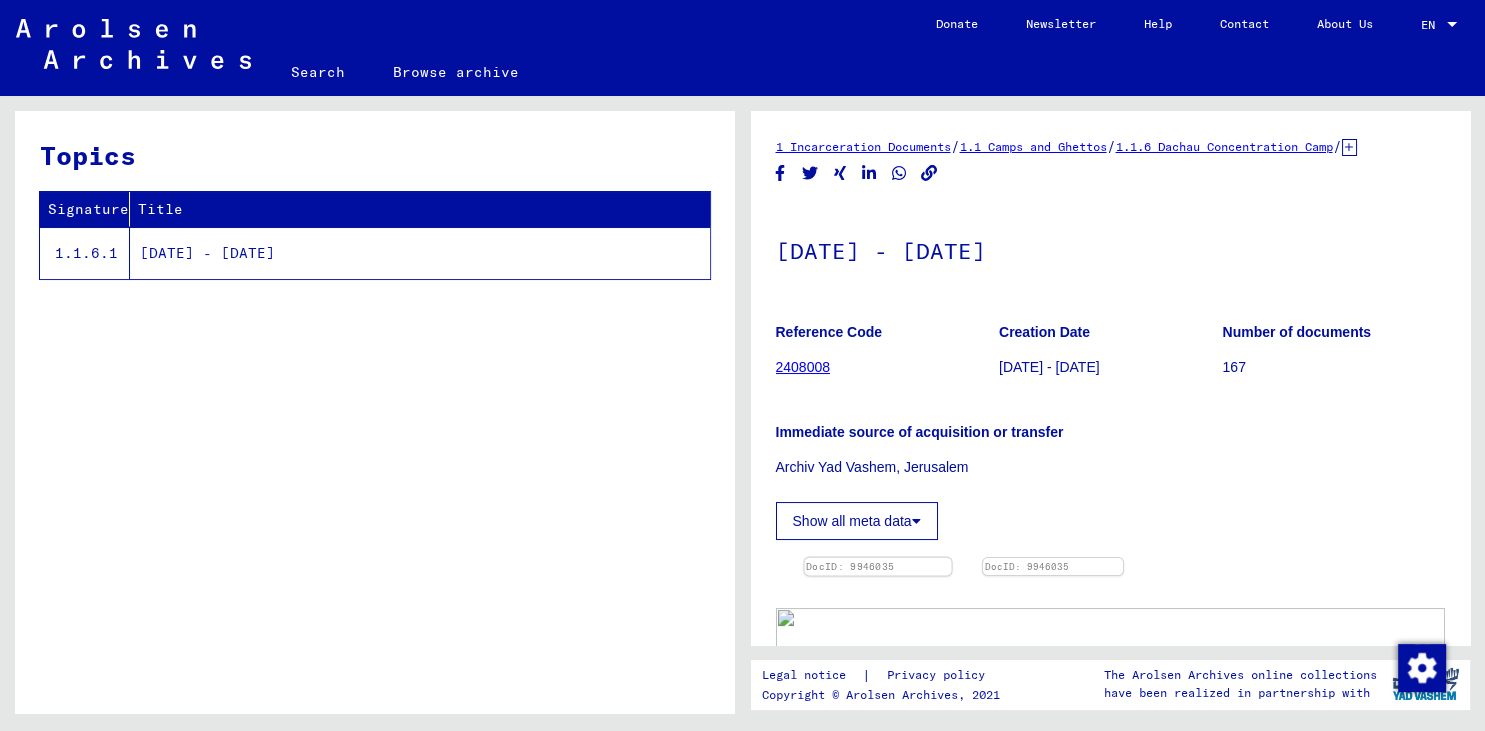click at bounding box center [877, 558] 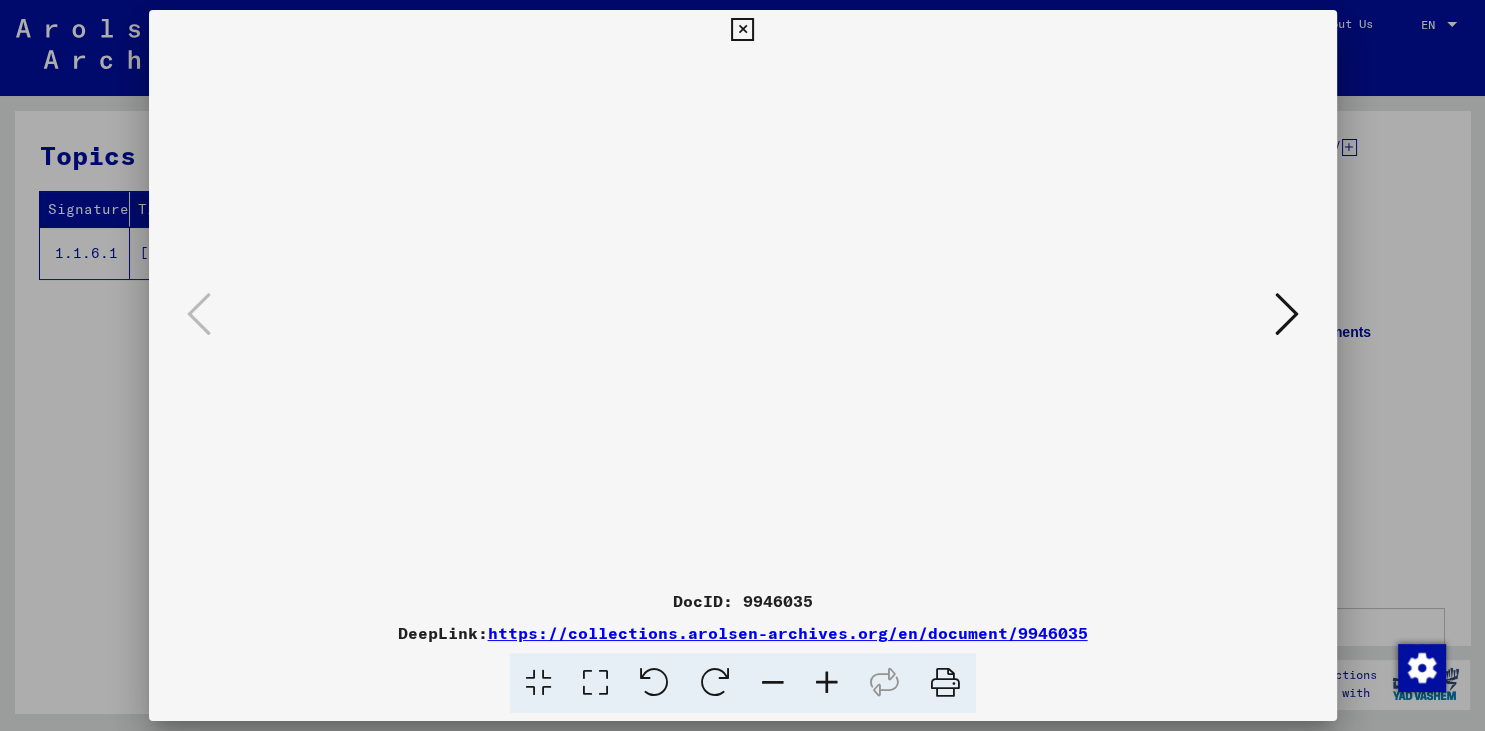 click at bounding box center (827, 683) 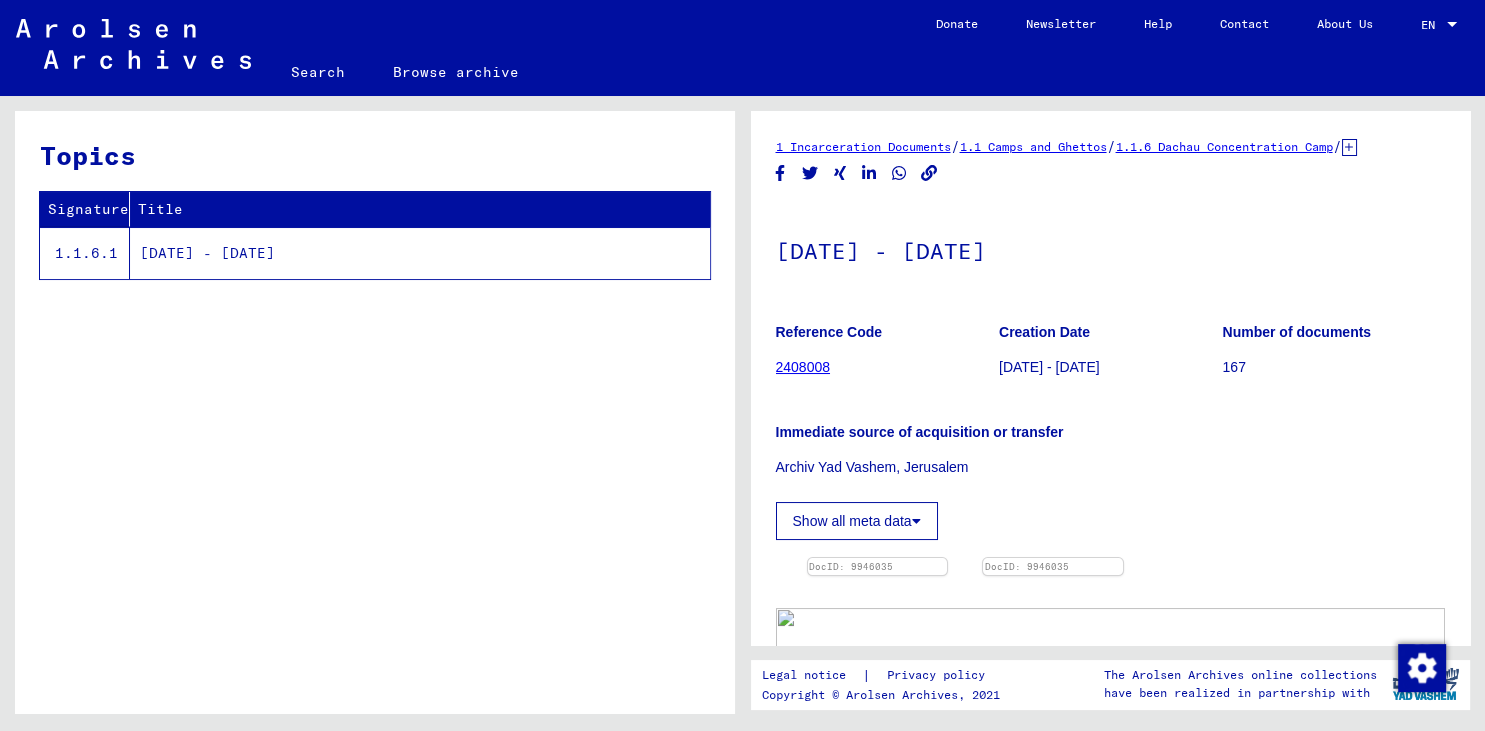 drag, startPoint x: 1476, startPoint y: 226, endPoint x: 1477, endPoint y: 183, distance: 43.011627 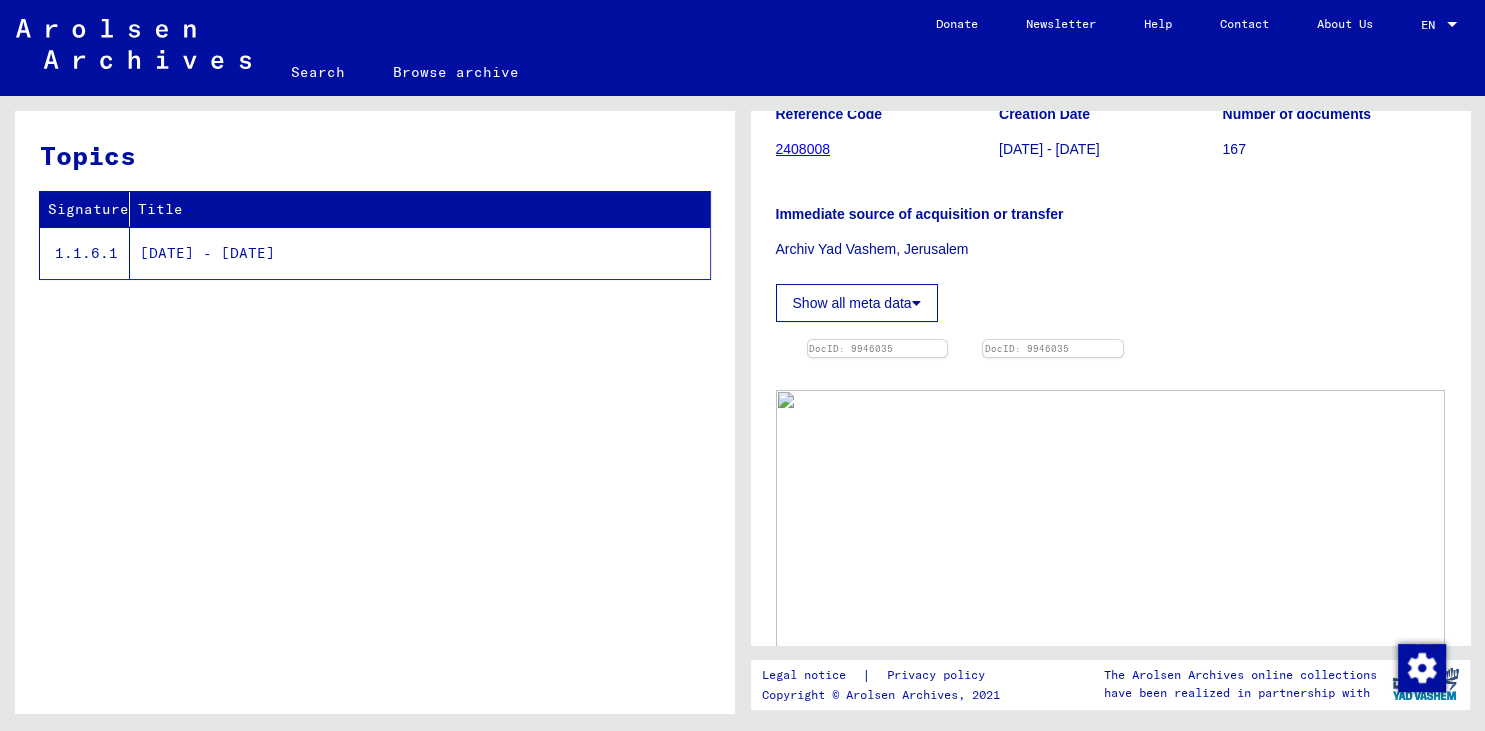 scroll, scrollTop: 262, scrollLeft: 0, axis: vertical 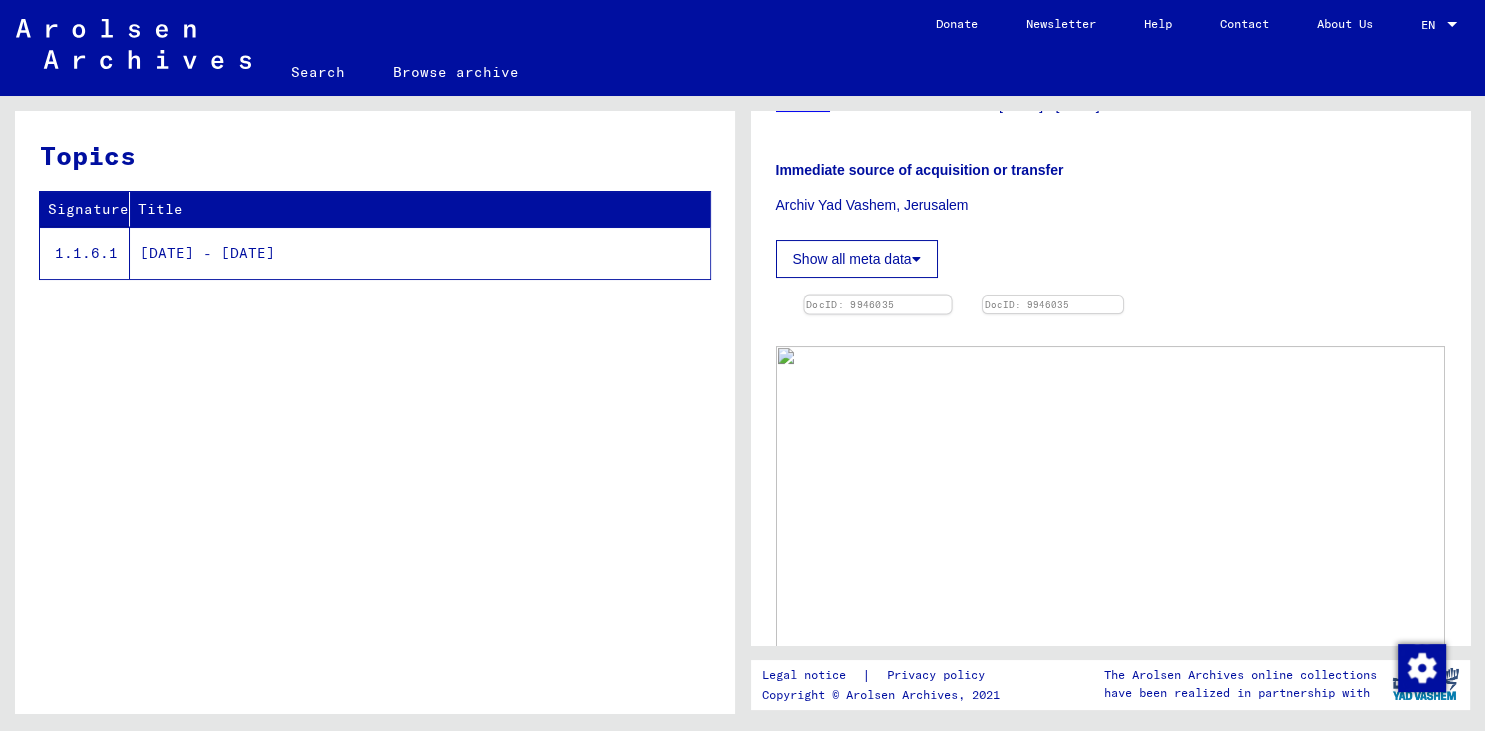 click at bounding box center (877, 296) 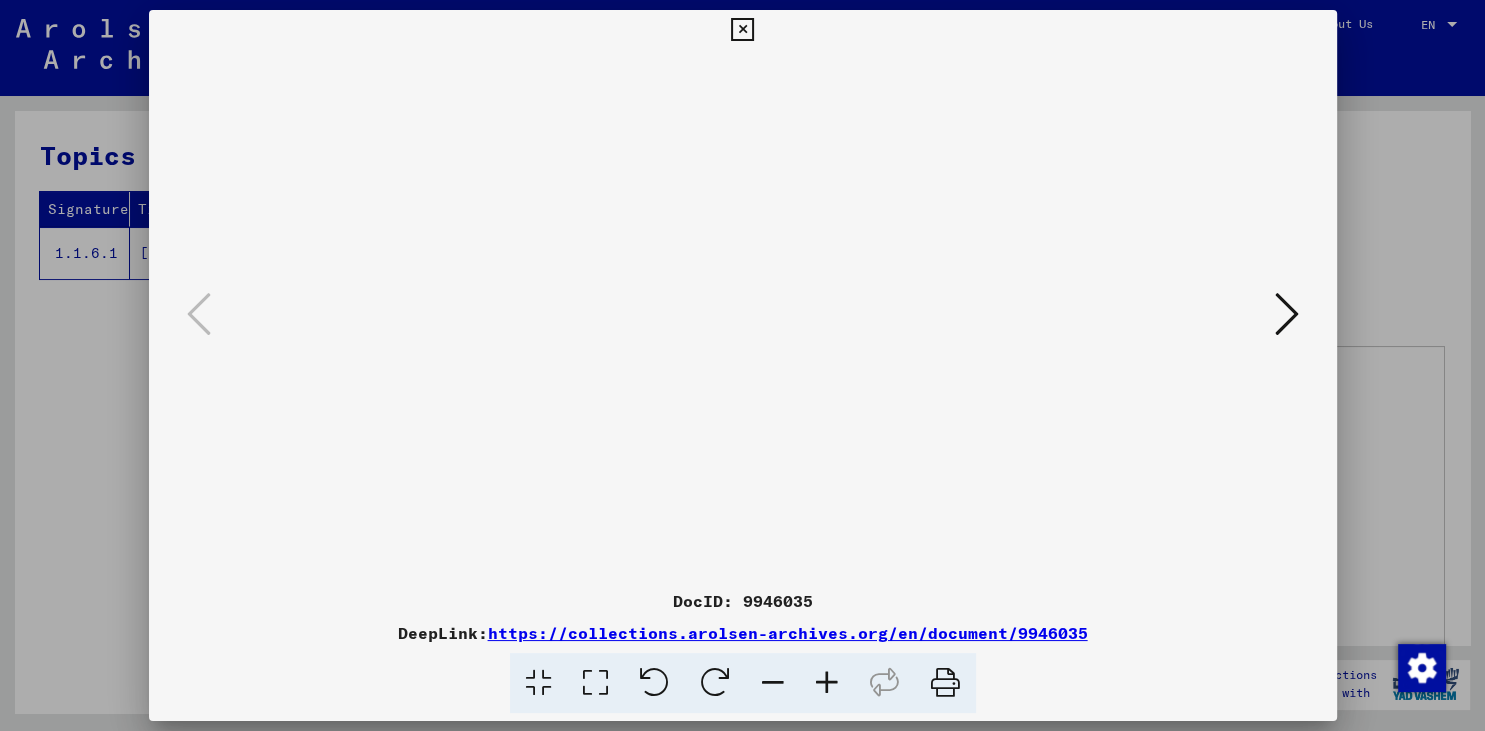 click at bounding box center [654, 683] 